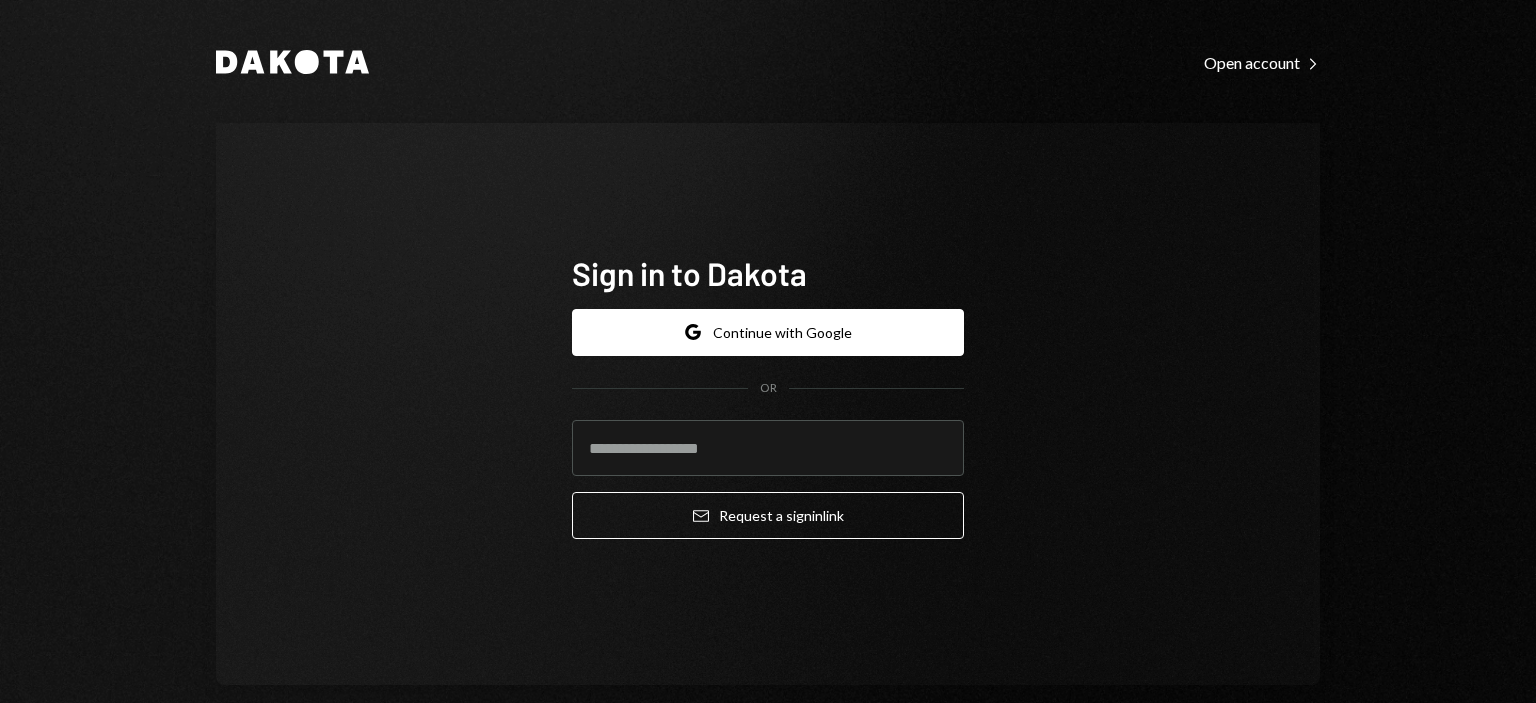 scroll, scrollTop: 0, scrollLeft: 0, axis: both 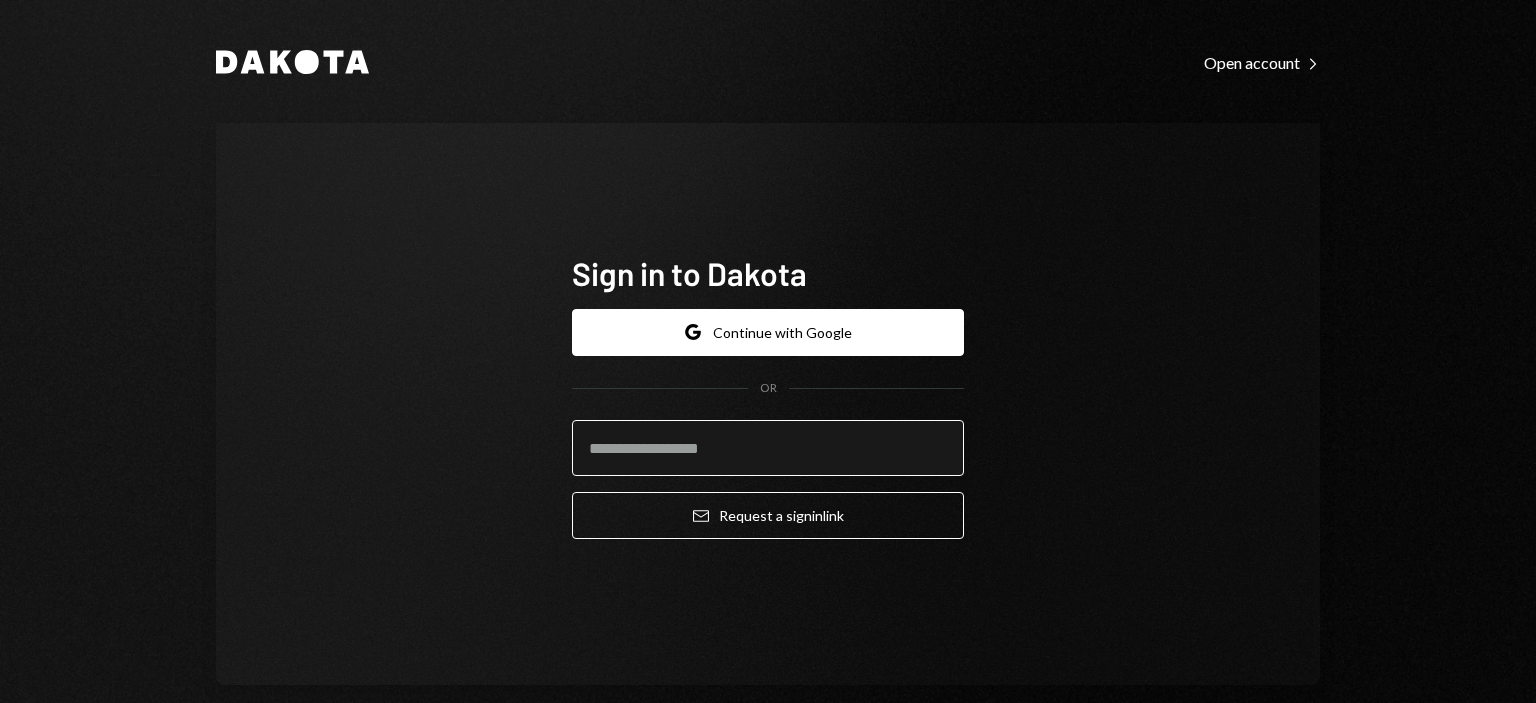 click at bounding box center (768, 448) 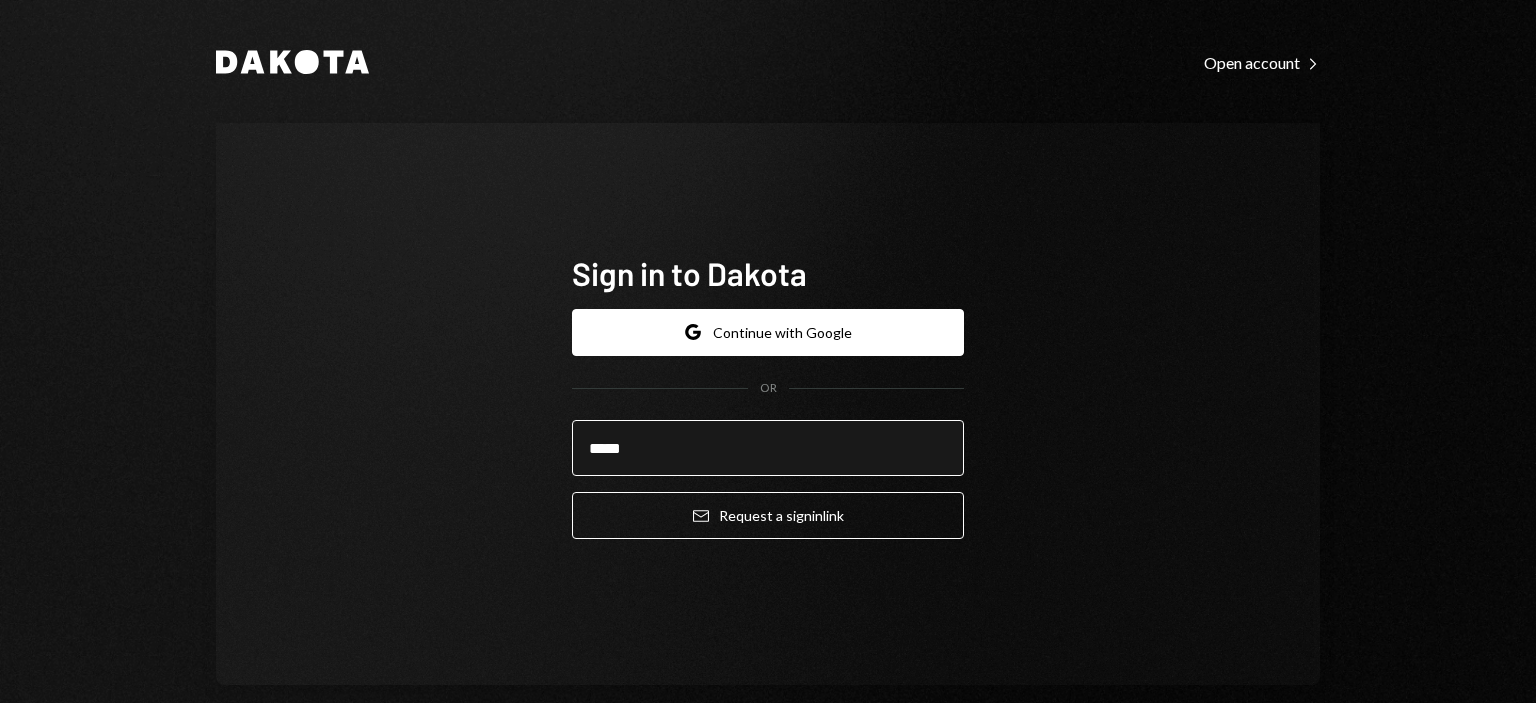 type on "**********" 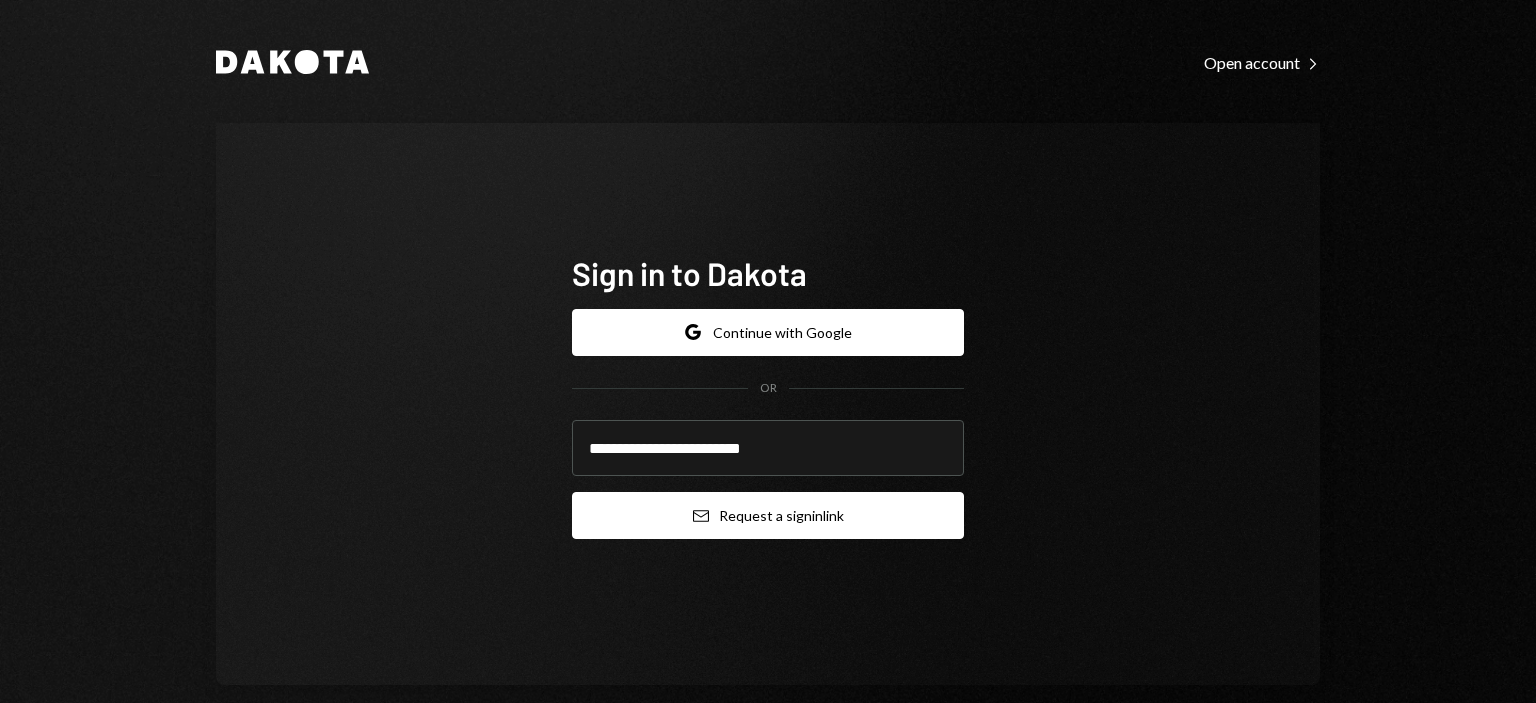 click on "Email Request a sign  in  link" at bounding box center (768, 515) 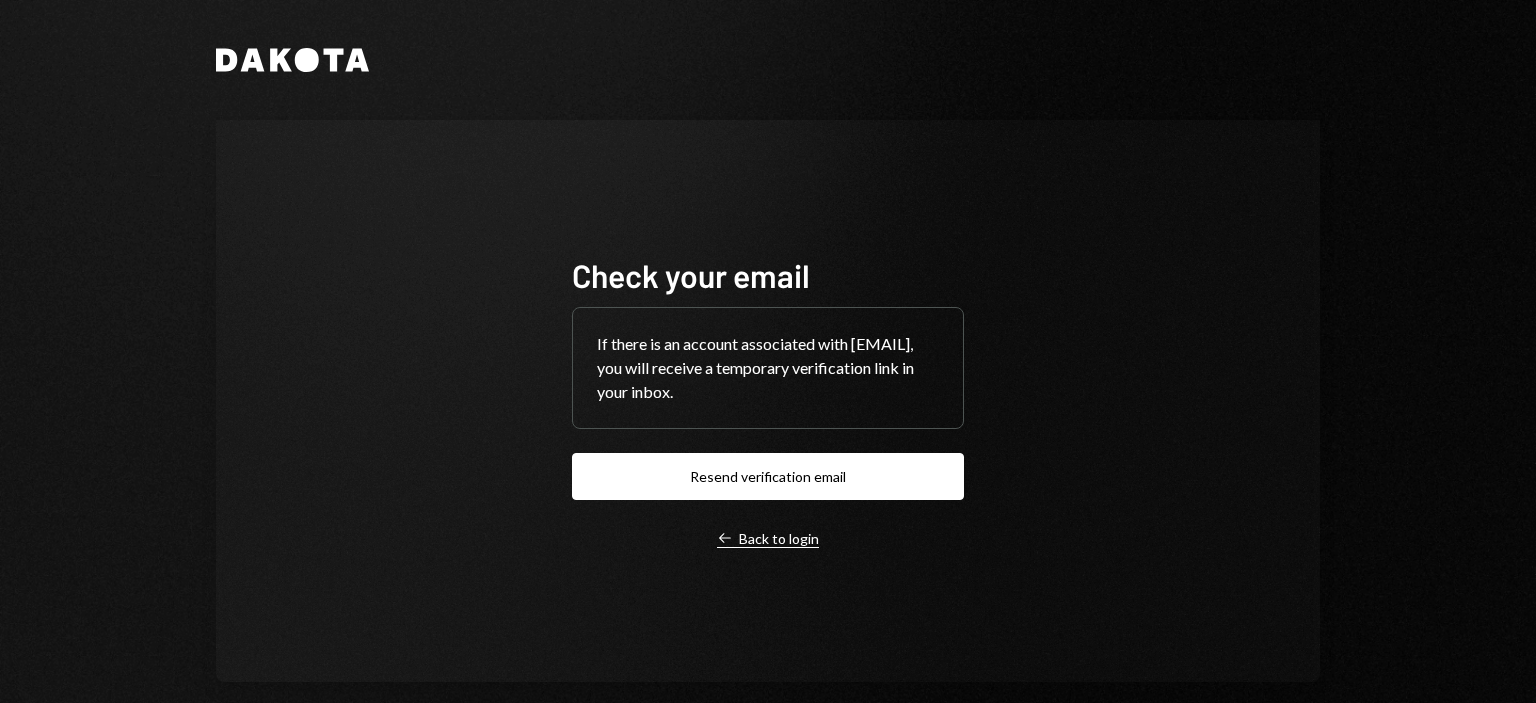 click on "Left Arrow Back to login" at bounding box center [768, 539] 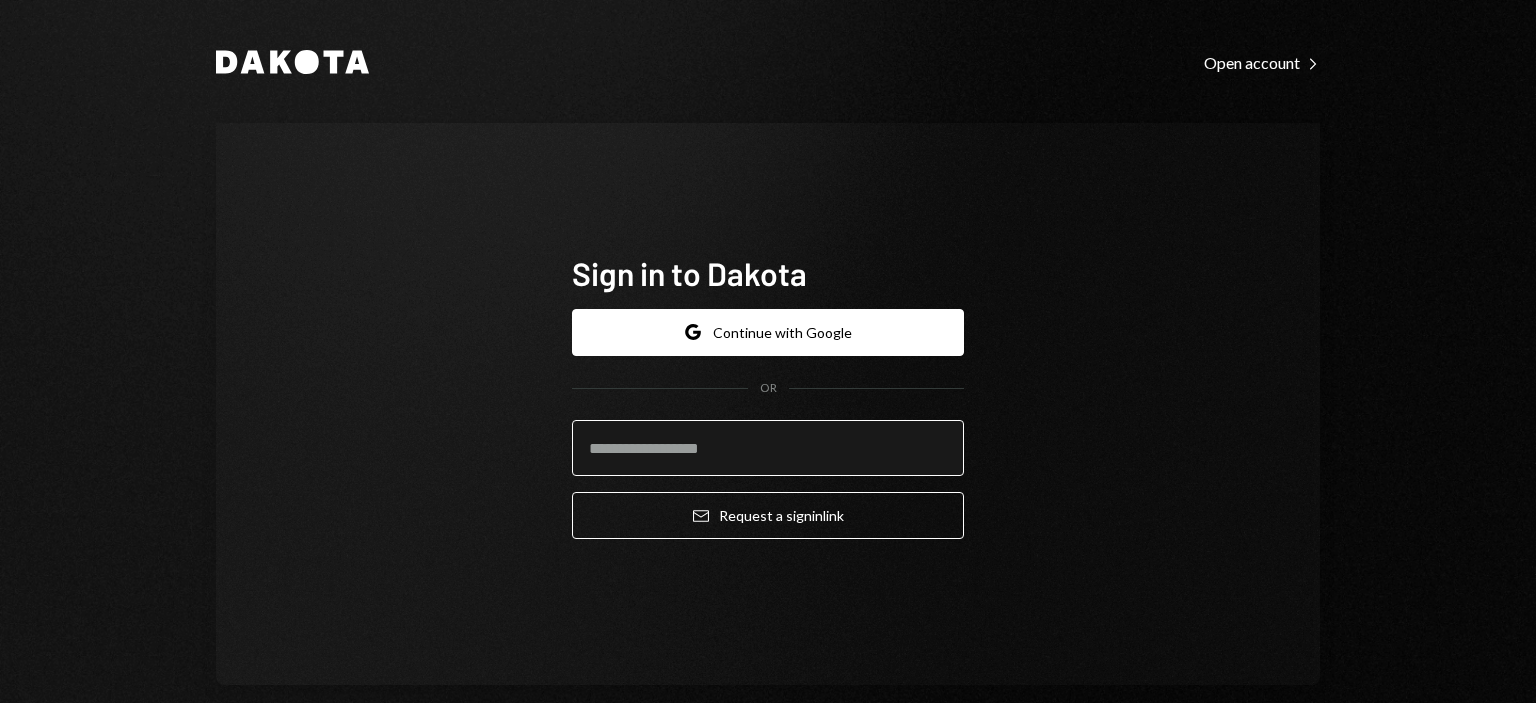 click at bounding box center [768, 448] 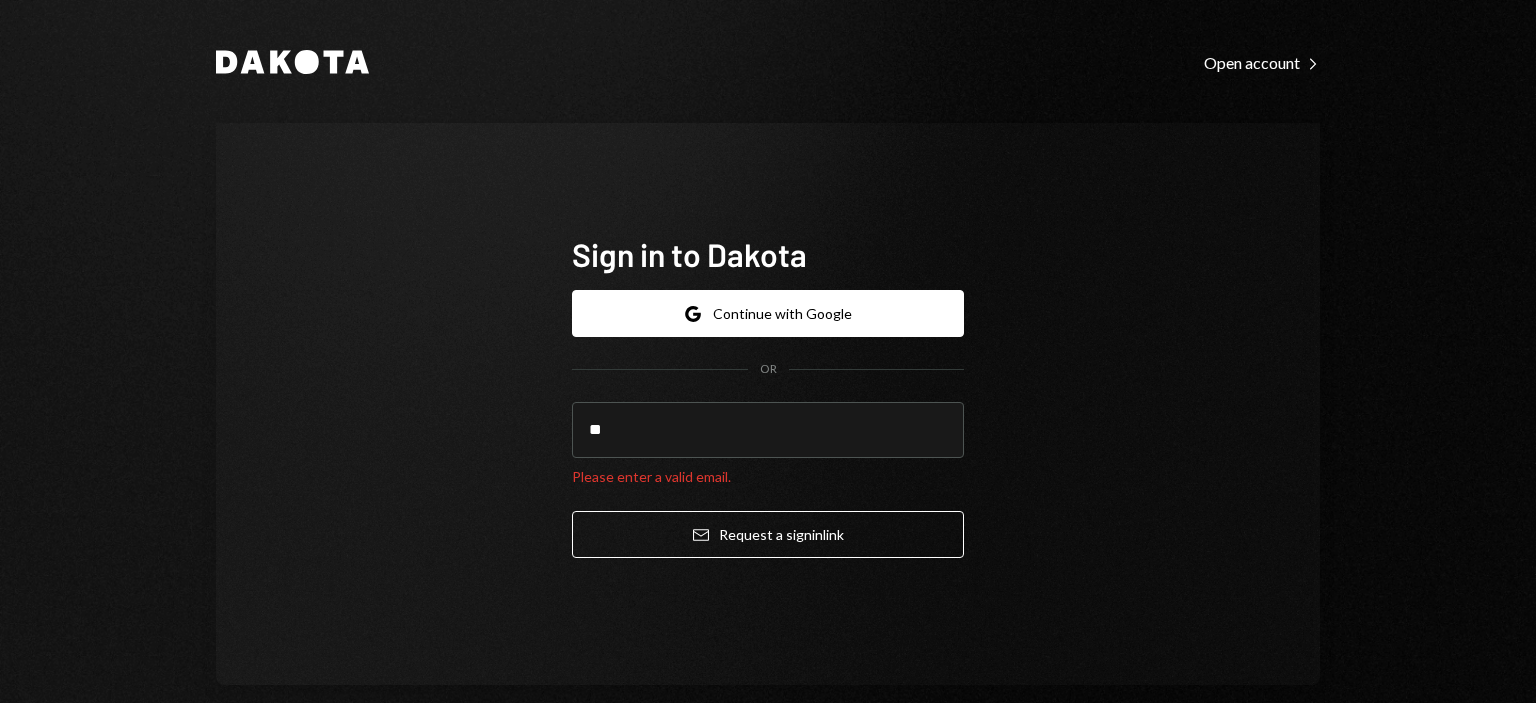 drag, startPoint x: 671, startPoint y: 428, endPoint x: 555, endPoint y: 431, distance: 116.03879 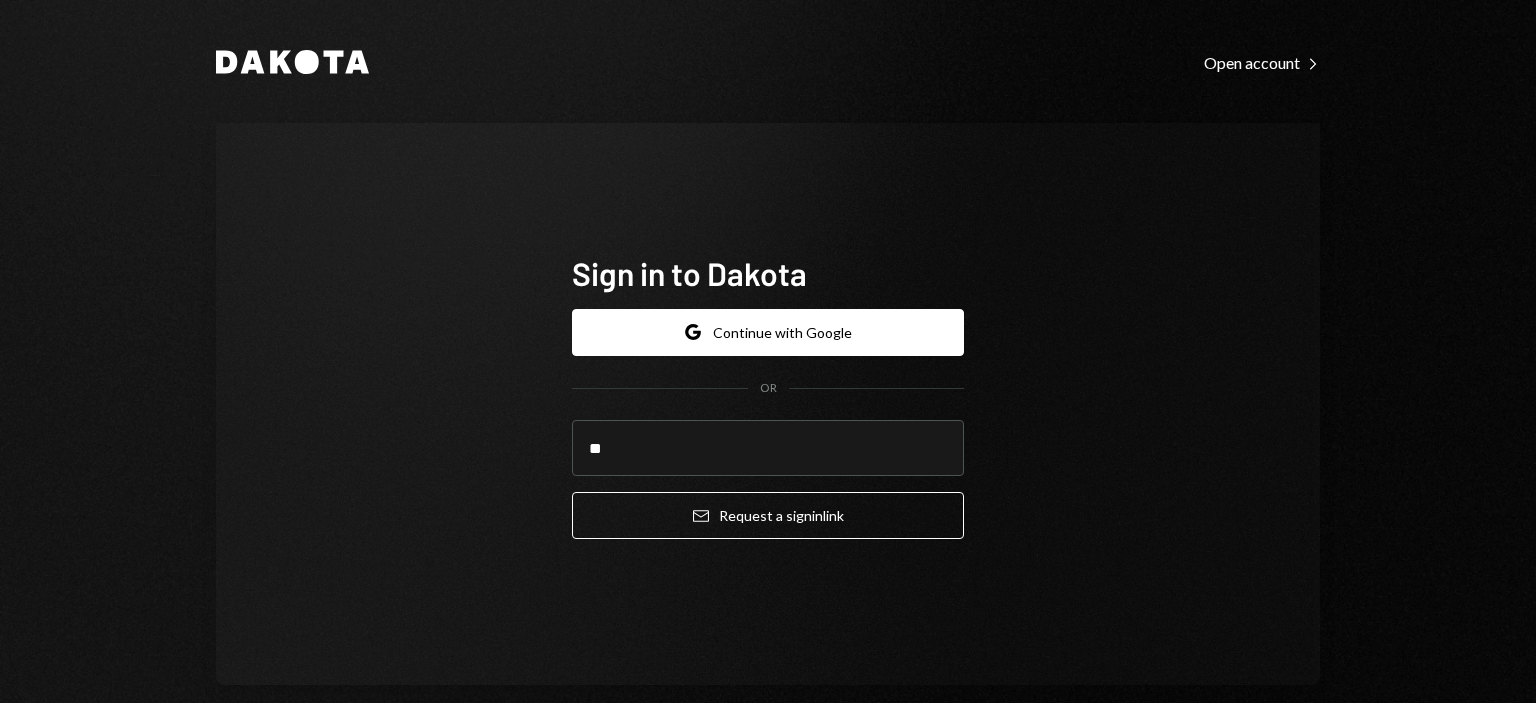 click on "Sign in to Dakota Google  Continue with Google OR ** Email Request a sign  in  link" at bounding box center [768, 404] 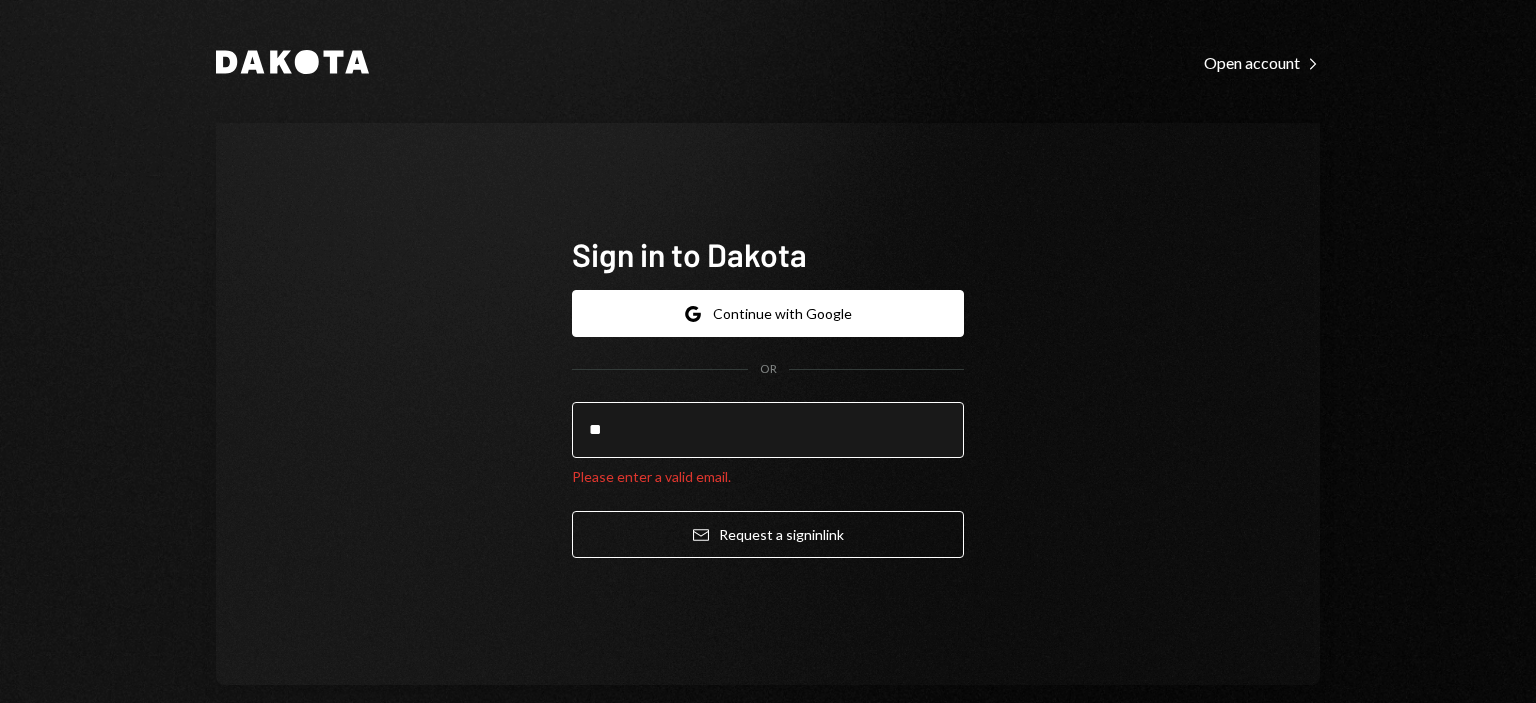 click on "**" at bounding box center (768, 430) 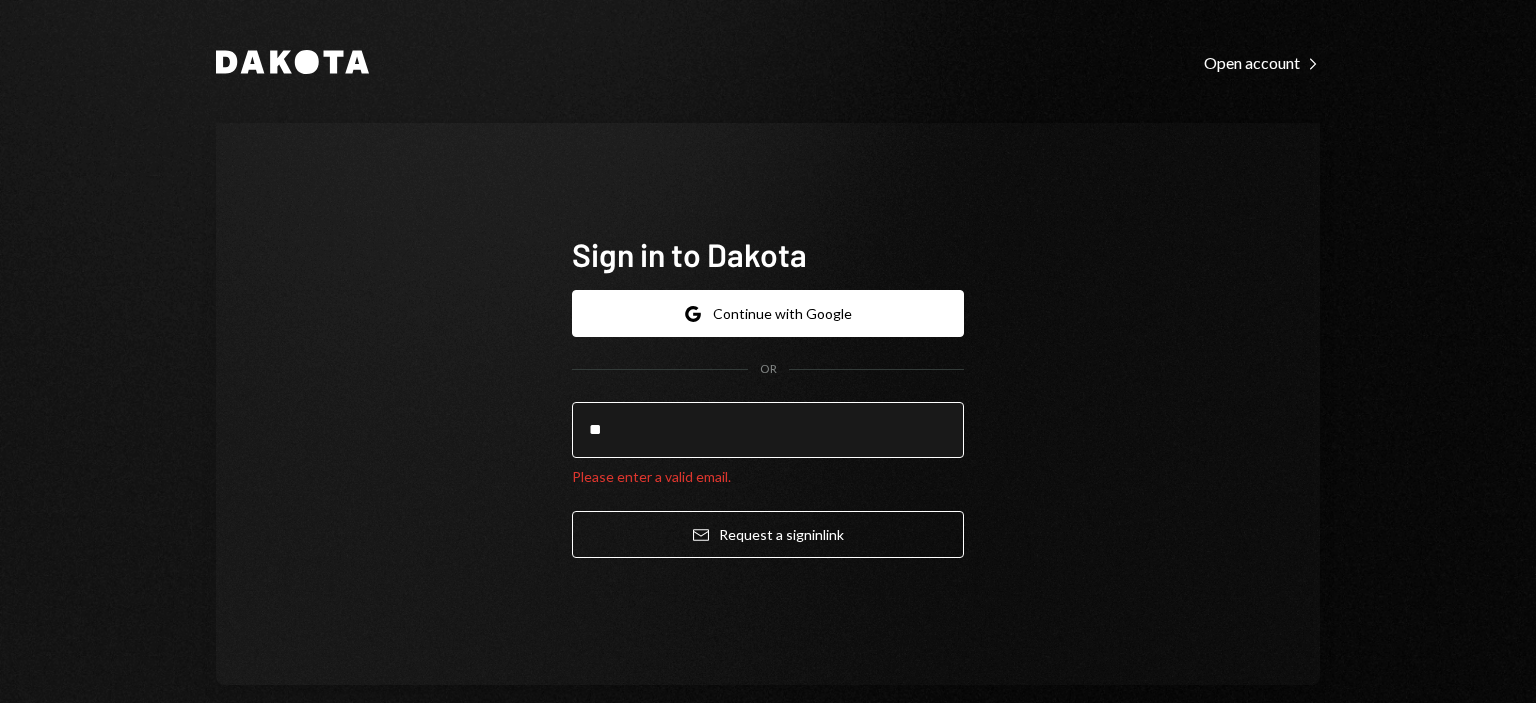 click on "**" at bounding box center [768, 430] 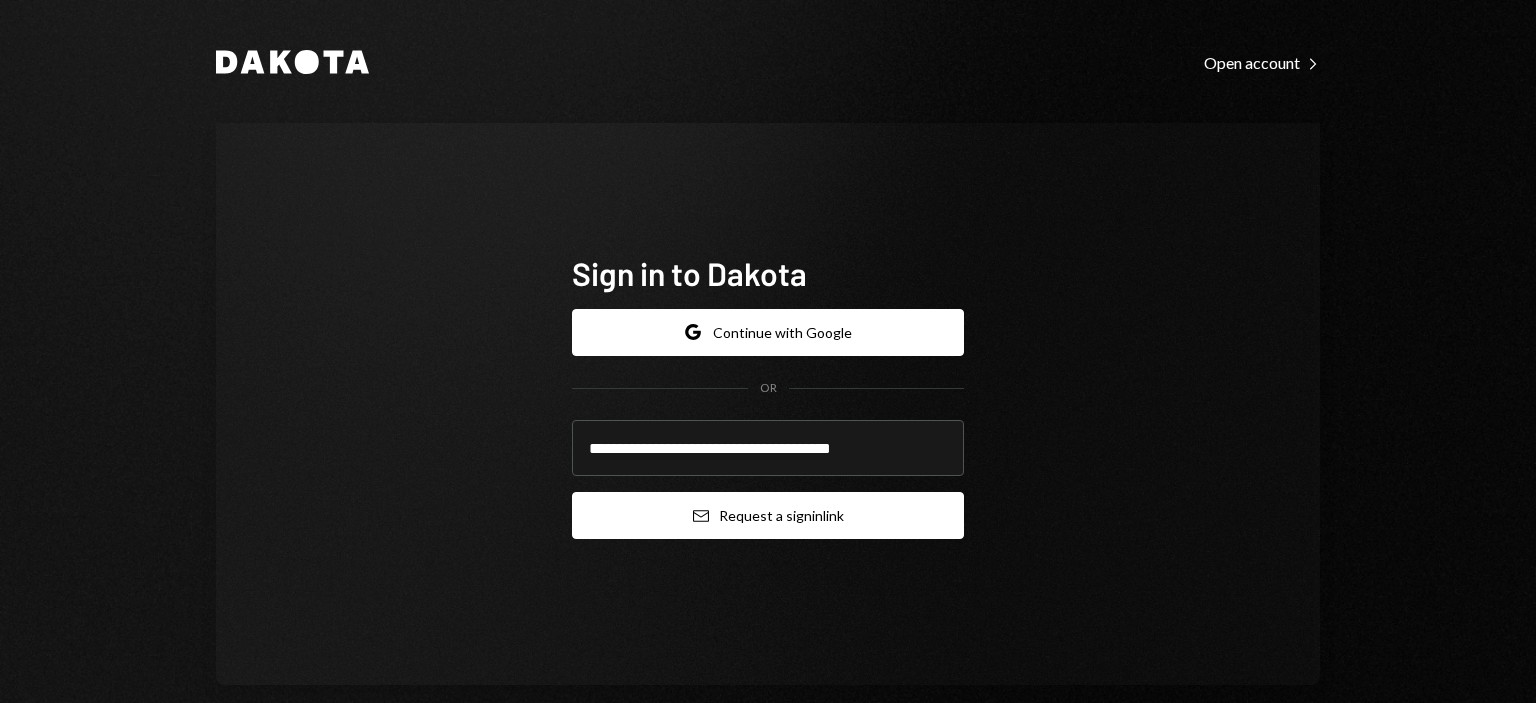 type on "**********" 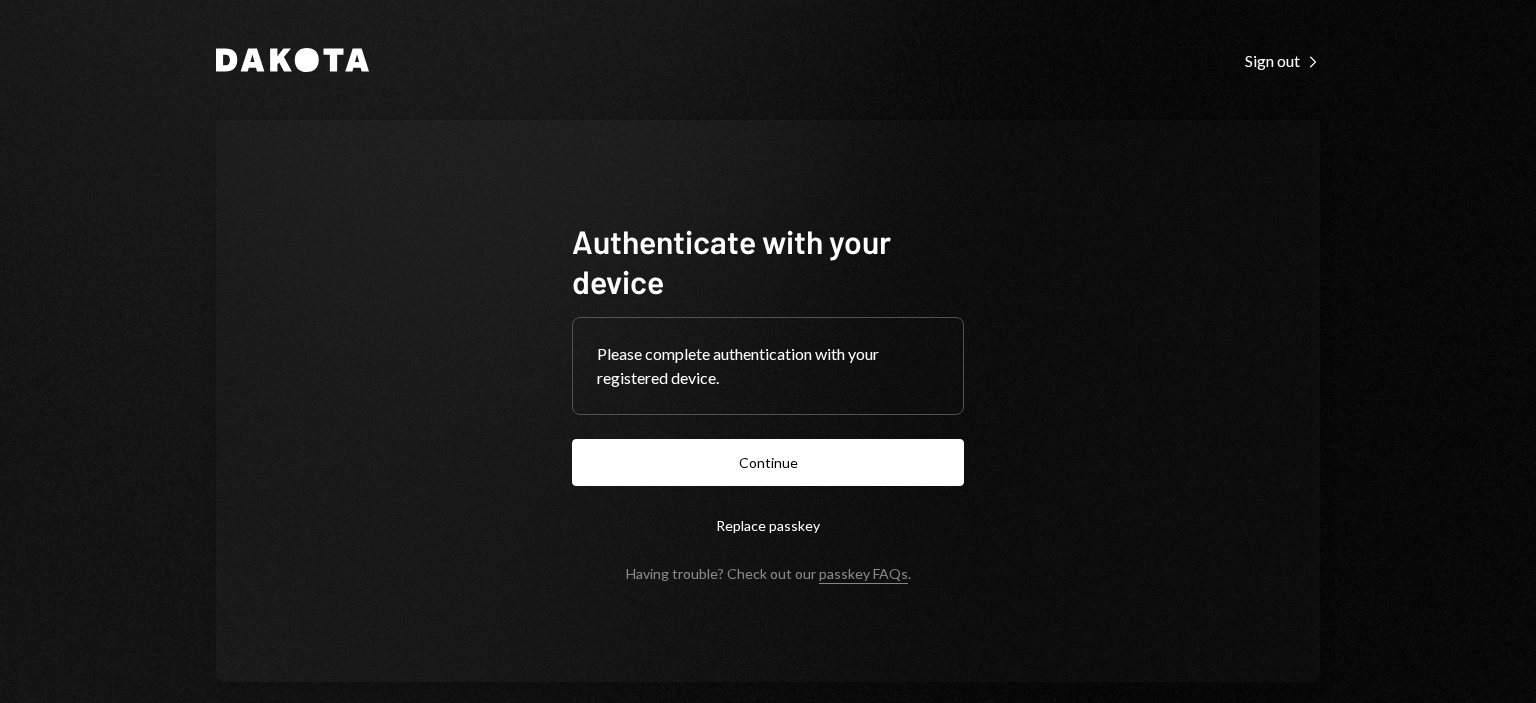 scroll, scrollTop: 0, scrollLeft: 0, axis: both 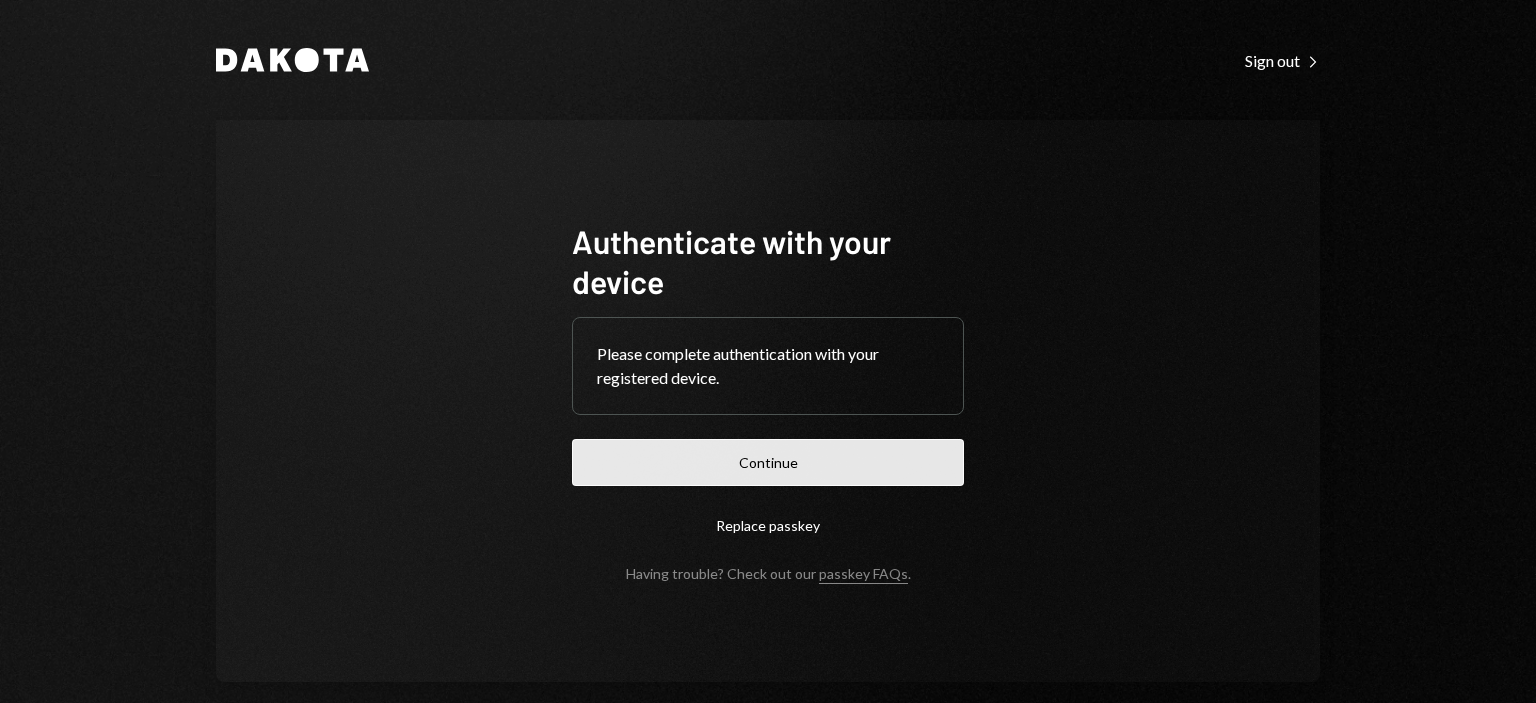 click on "Continue" at bounding box center (768, 462) 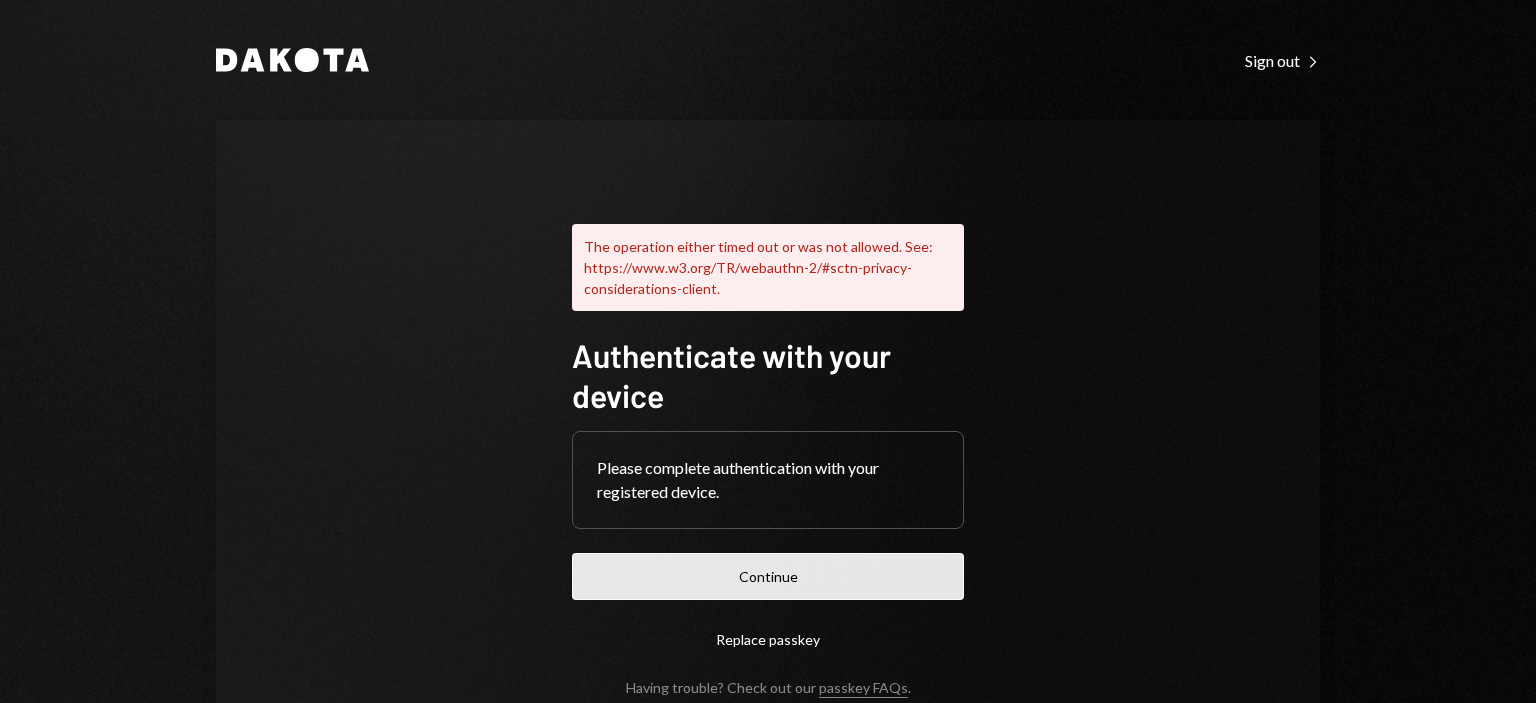 click on "Continue" at bounding box center (768, 576) 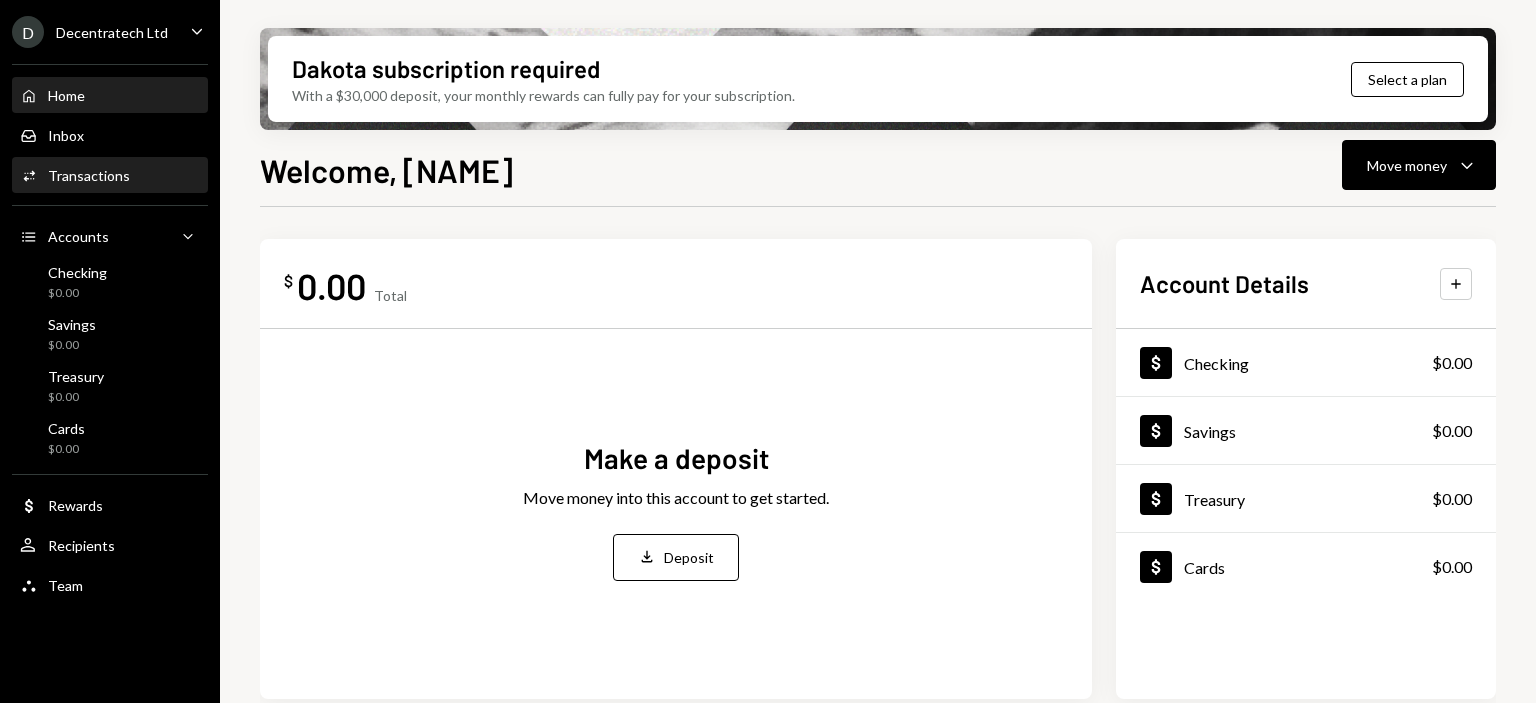 click on "Transactions" at bounding box center (89, 175) 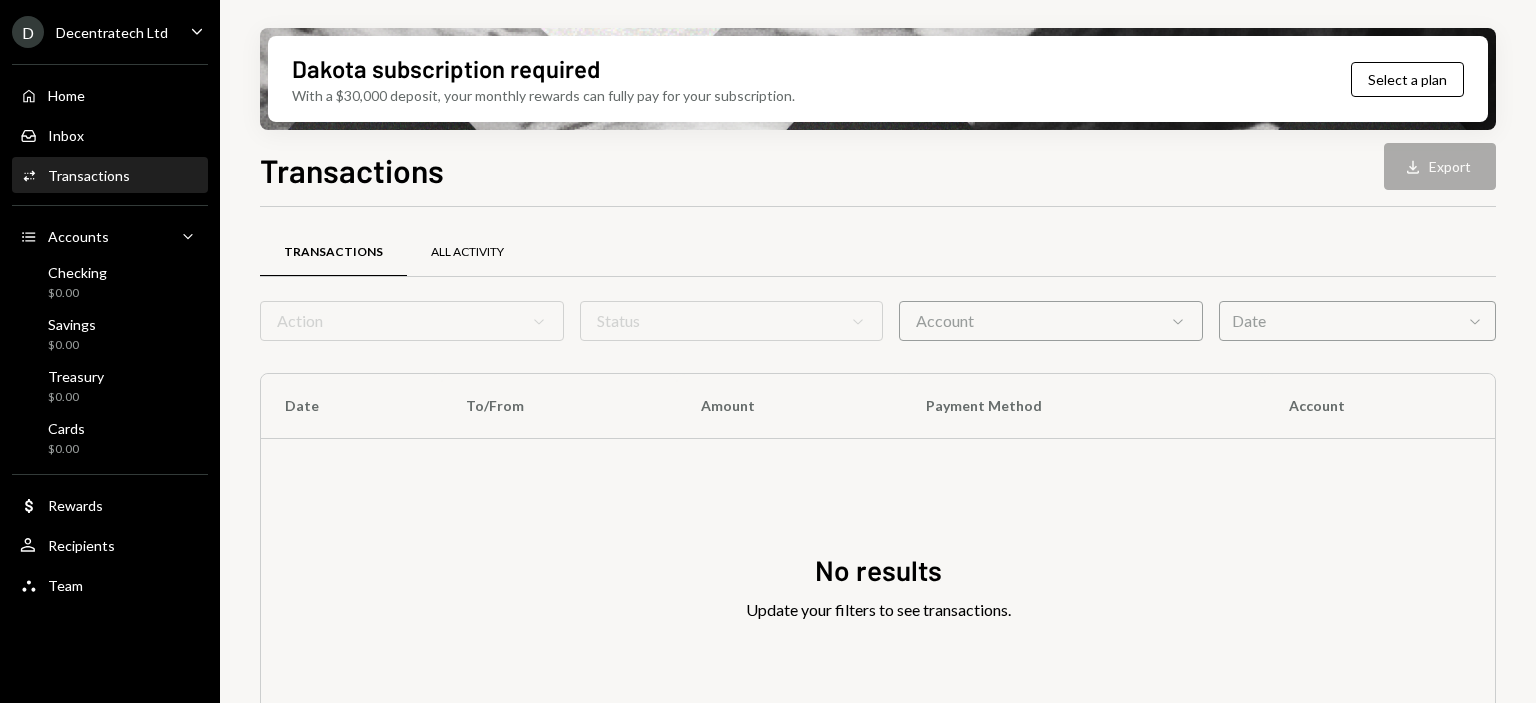 click on "All Activity" at bounding box center [467, 252] 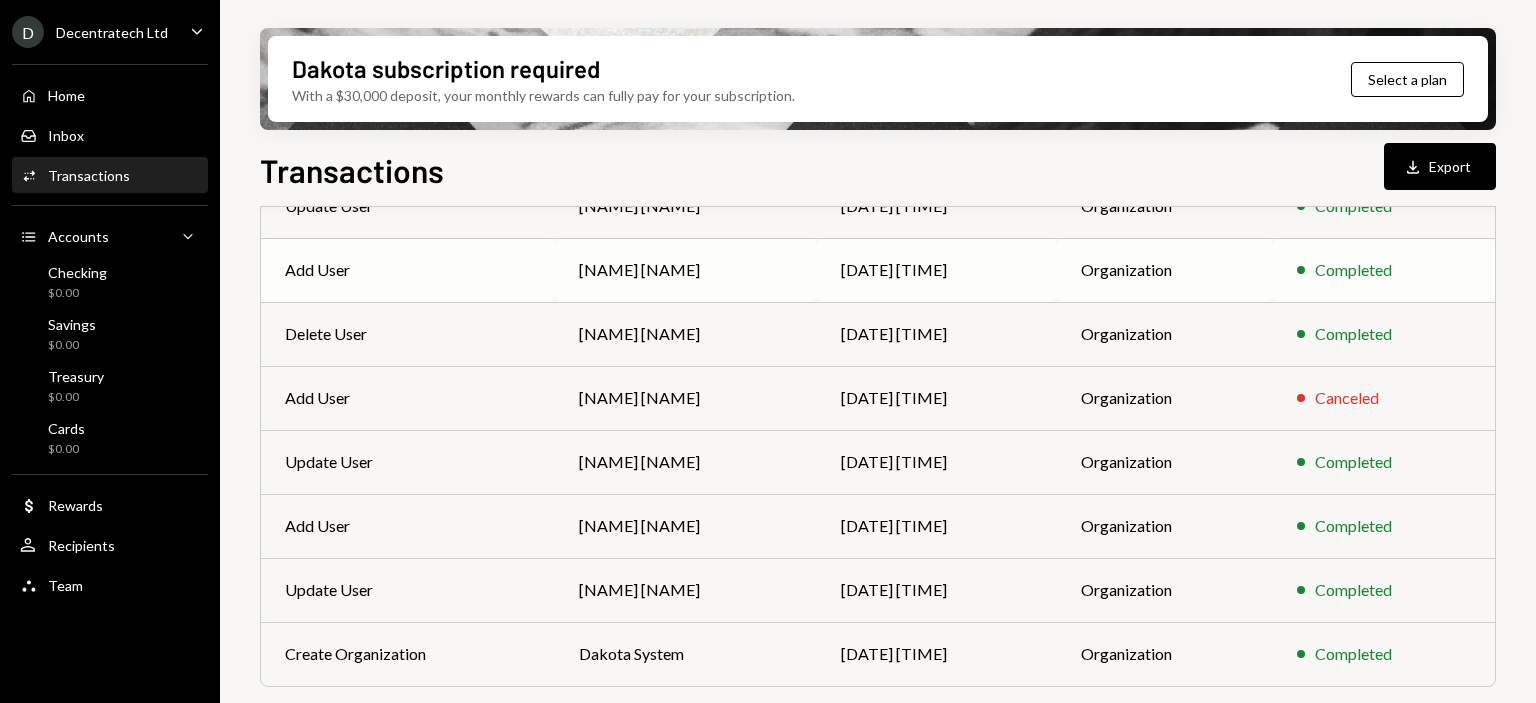 scroll, scrollTop: 0, scrollLeft: 0, axis: both 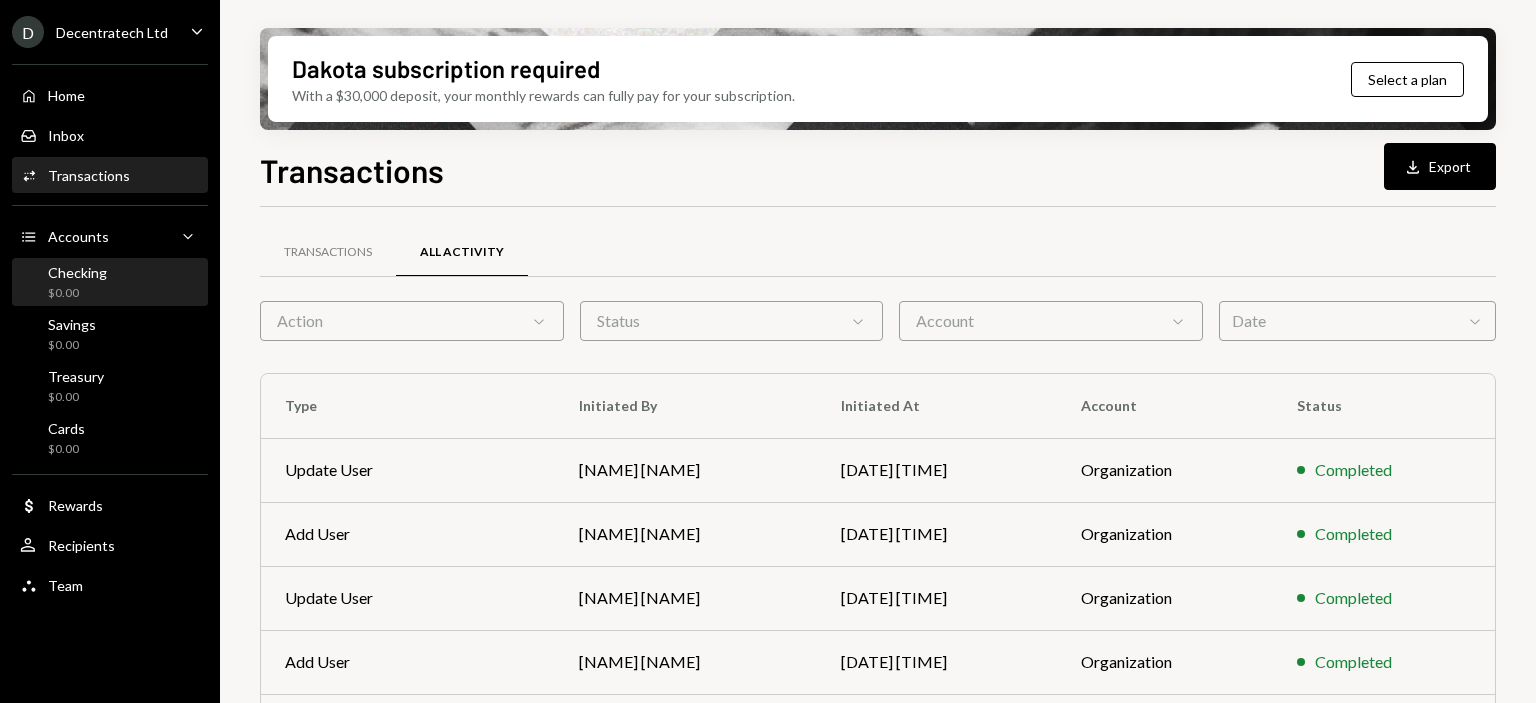 click on "Checking" at bounding box center (77, 272) 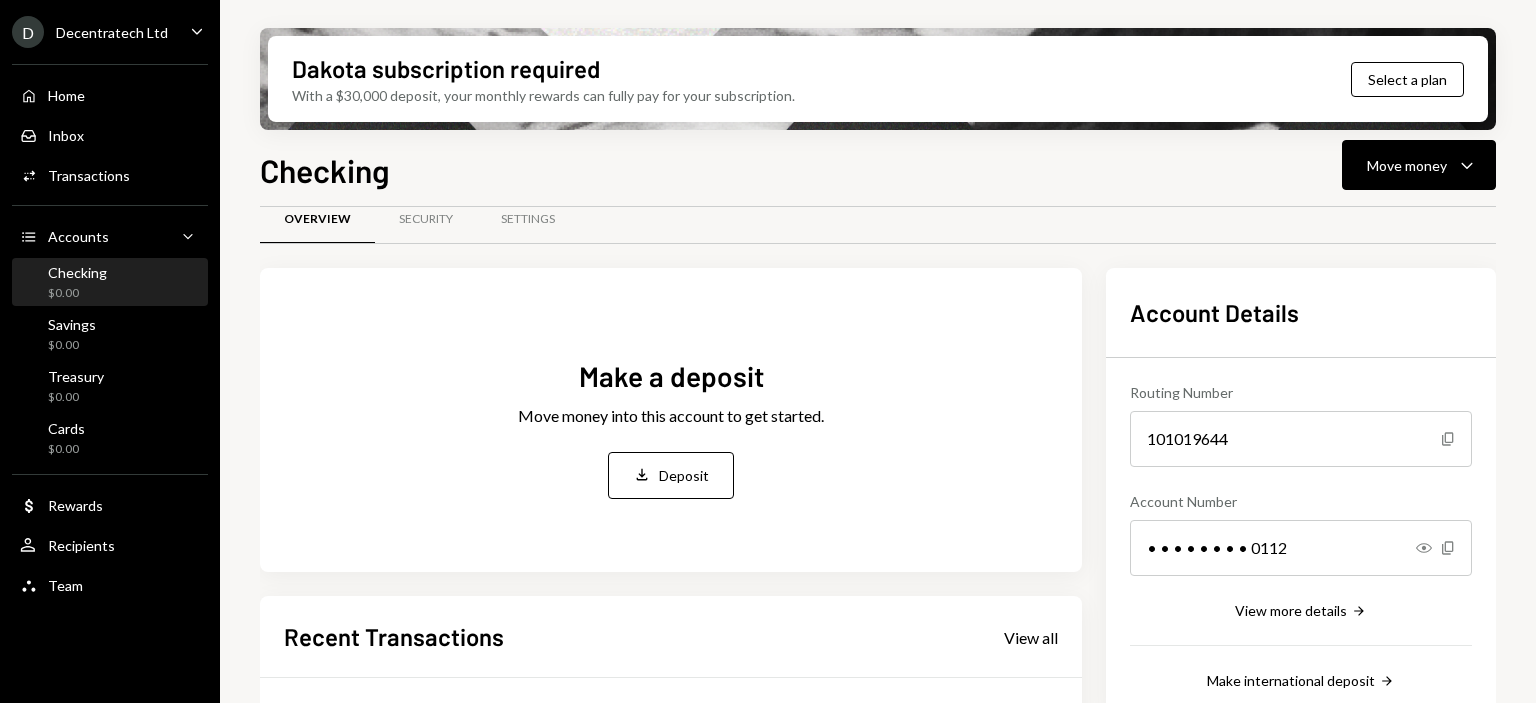 scroll, scrollTop: 0, scrollLeft: 0, axis: both 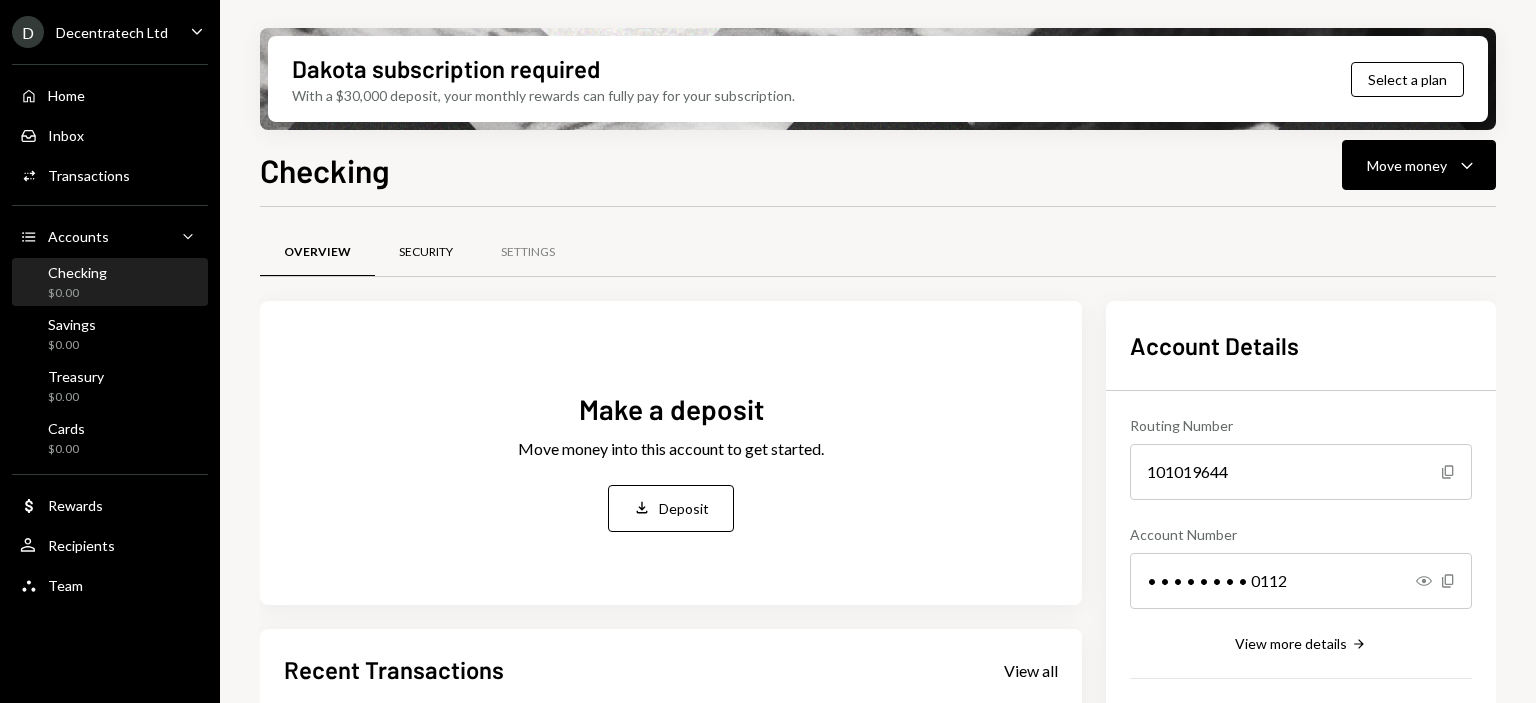 click on "Security" at bounding box center (426, 252) 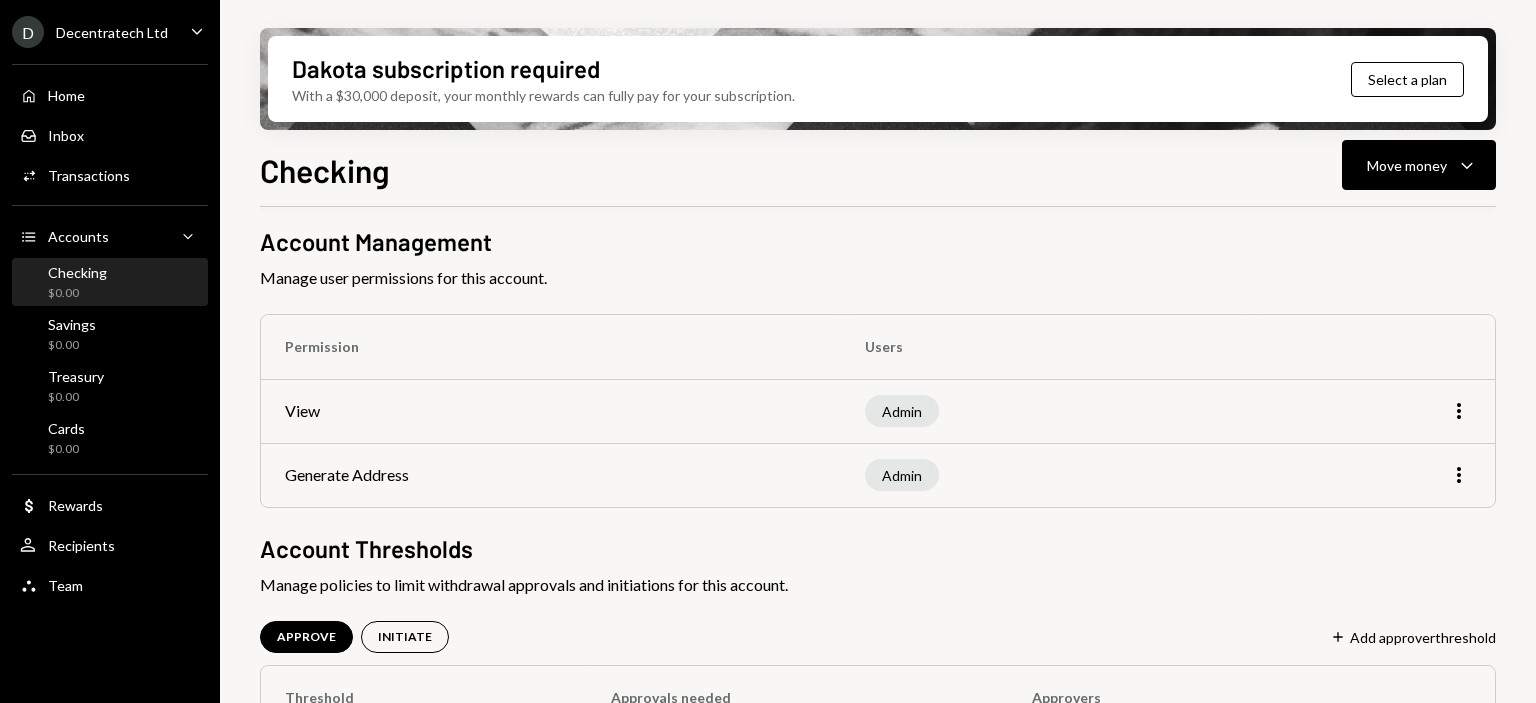 scroll, scrollTop: 0, scrollLeft: 0, axis: both 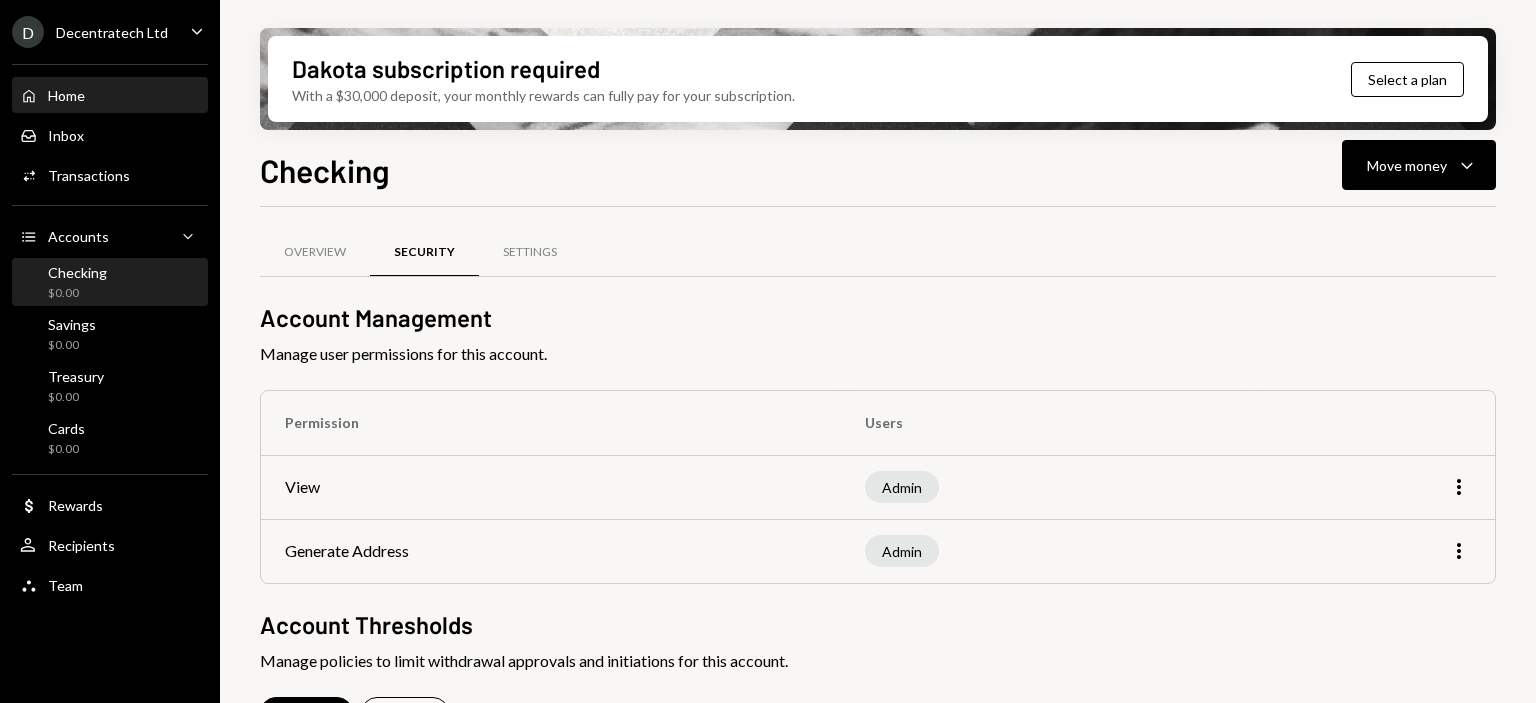 click on "Home Home" at bounding box center (110, 96) 